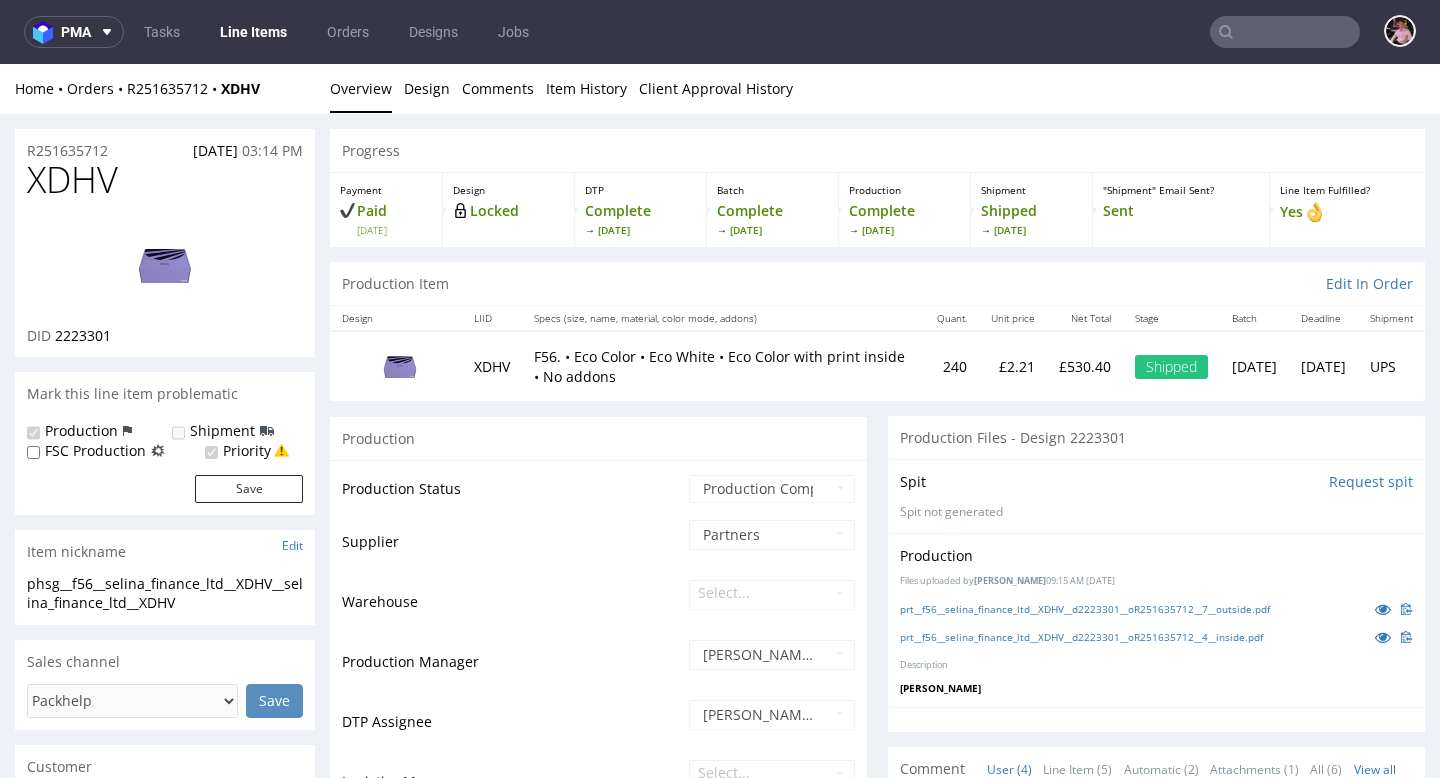 scroll, scrollTop: 0, scrollLeft: 0, axis: both 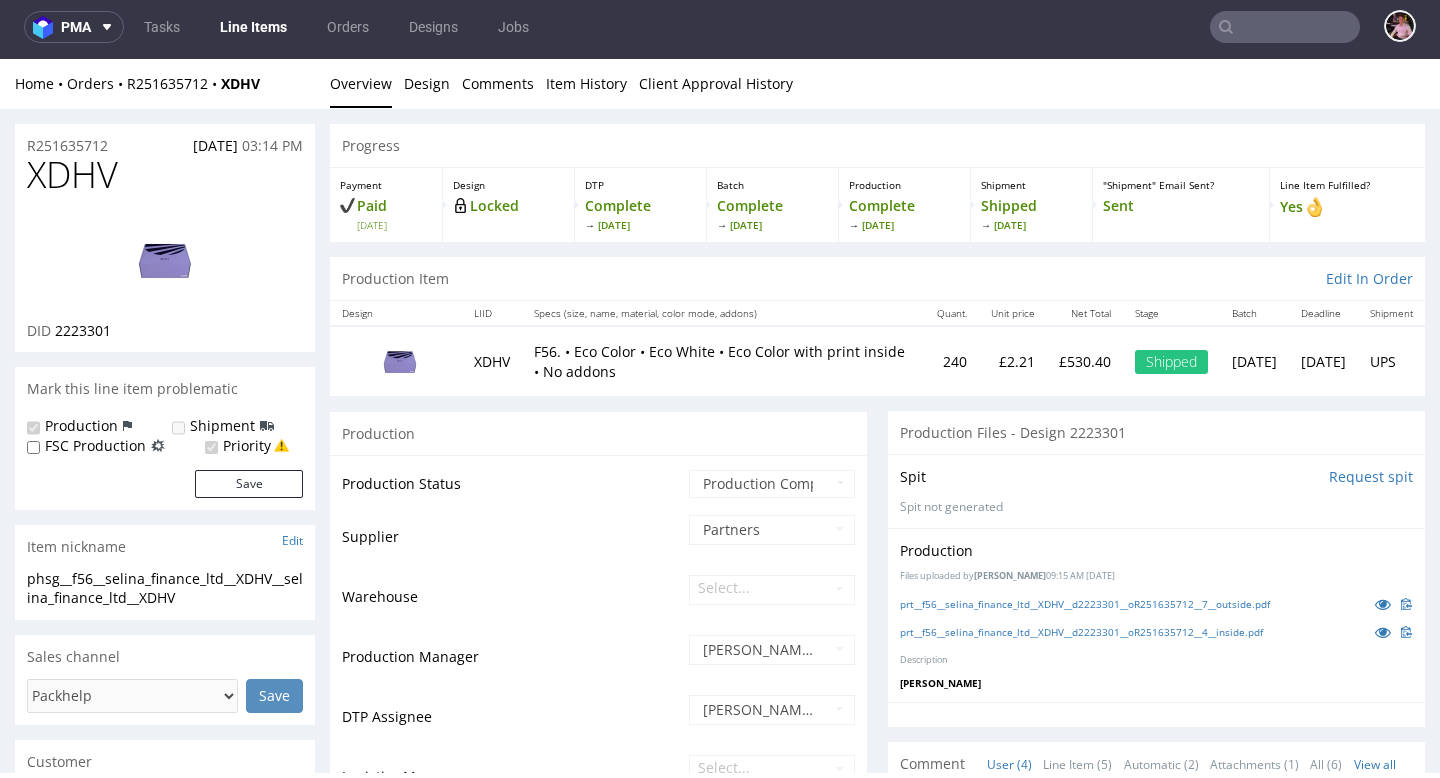 click at bounding box center [1285, 27] 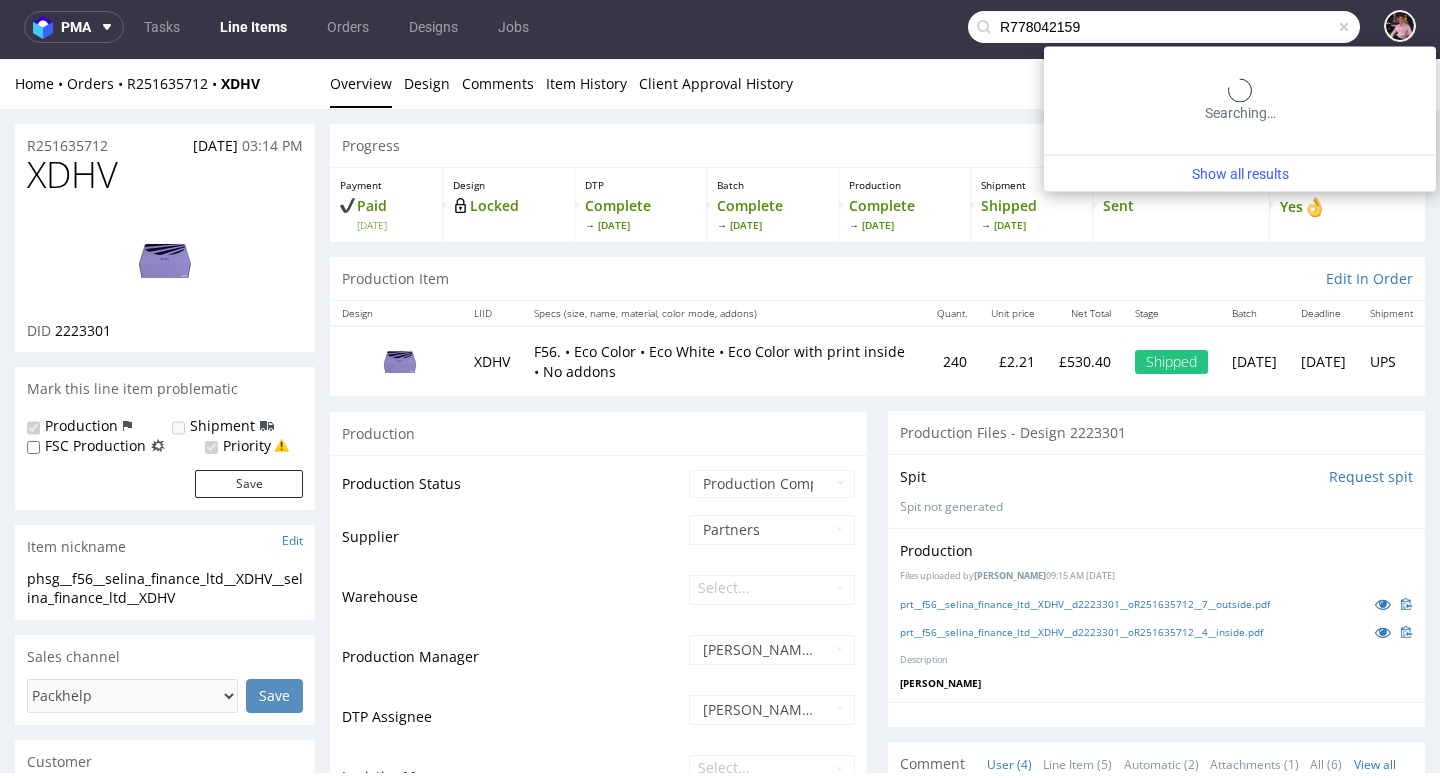 type on "R778042159" 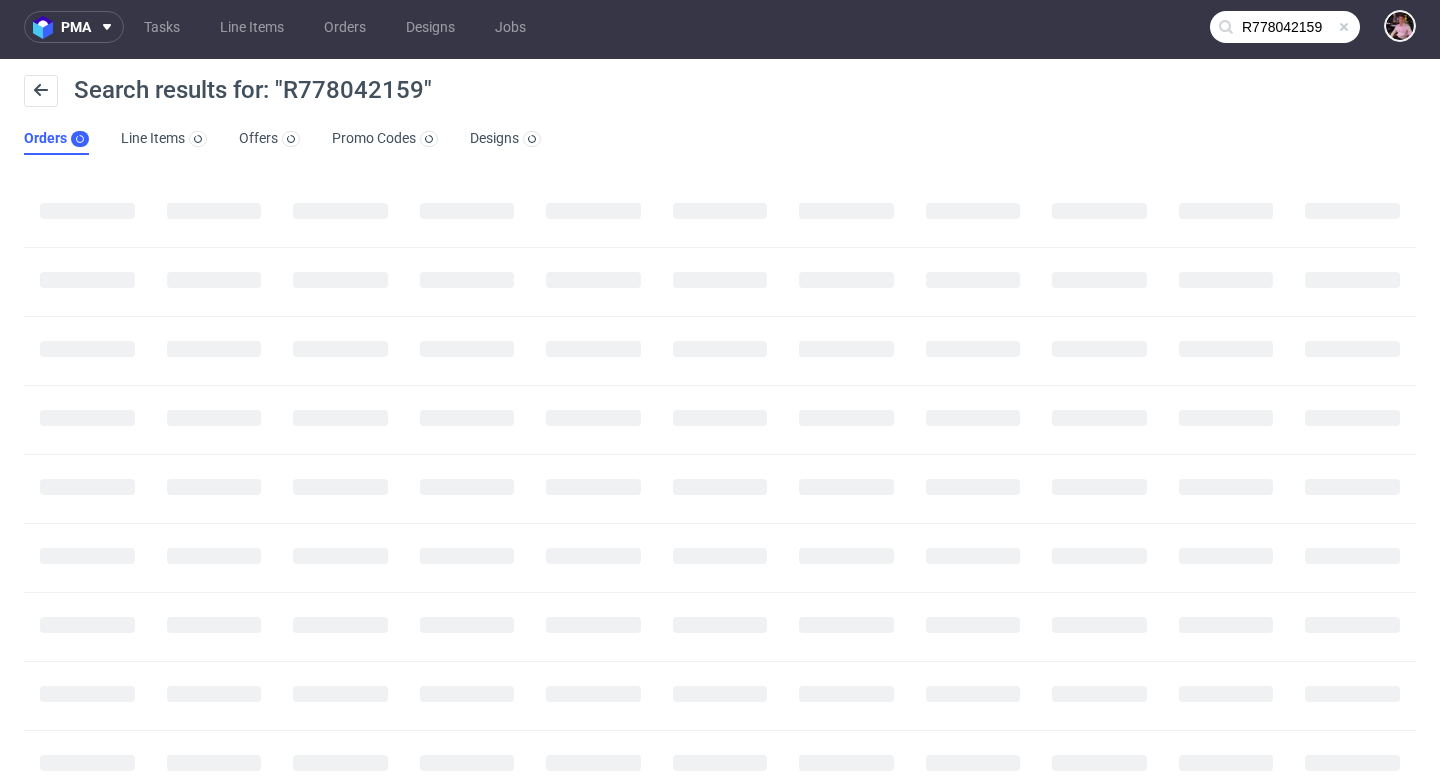 scroll, scrollTop: 0, scrollLeft: 0, axis: both 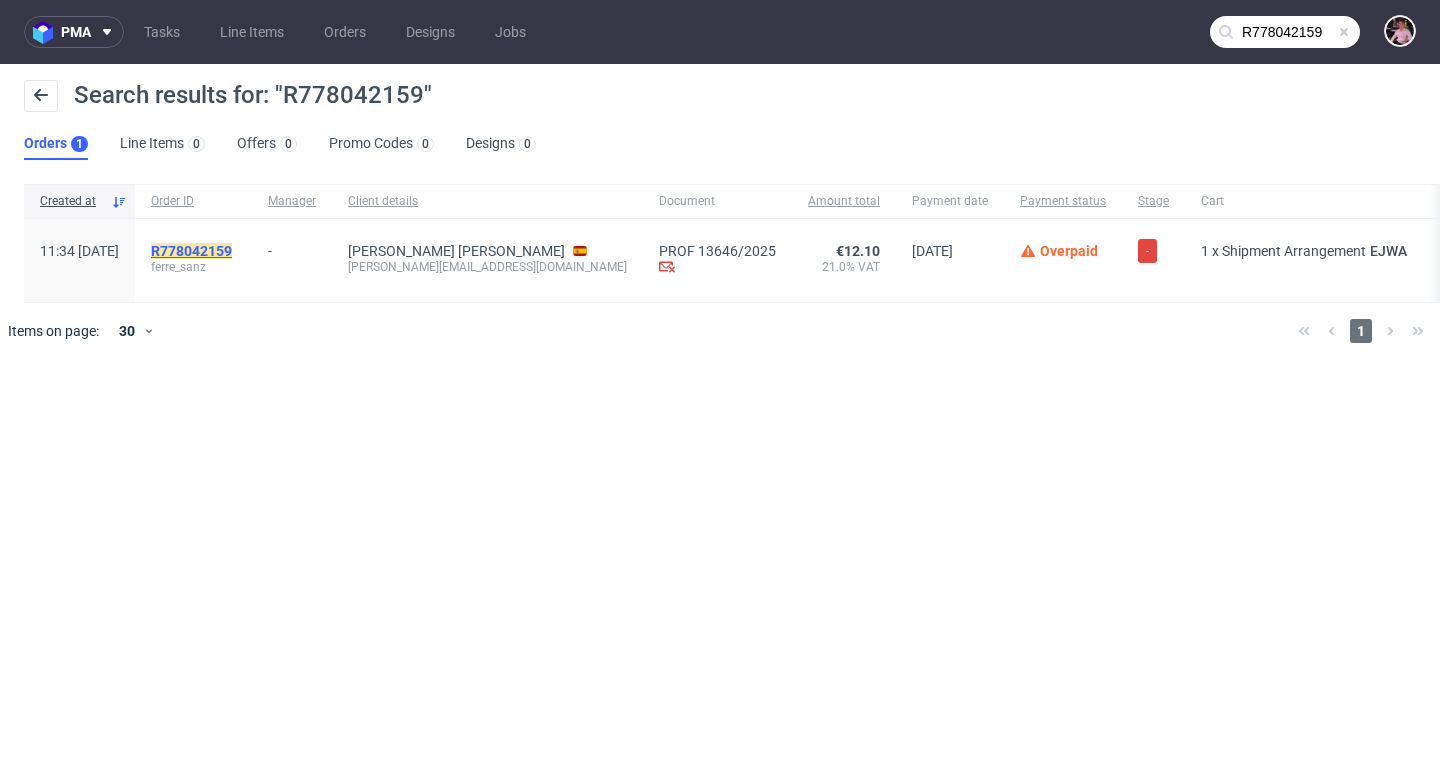 click on "R778042159" 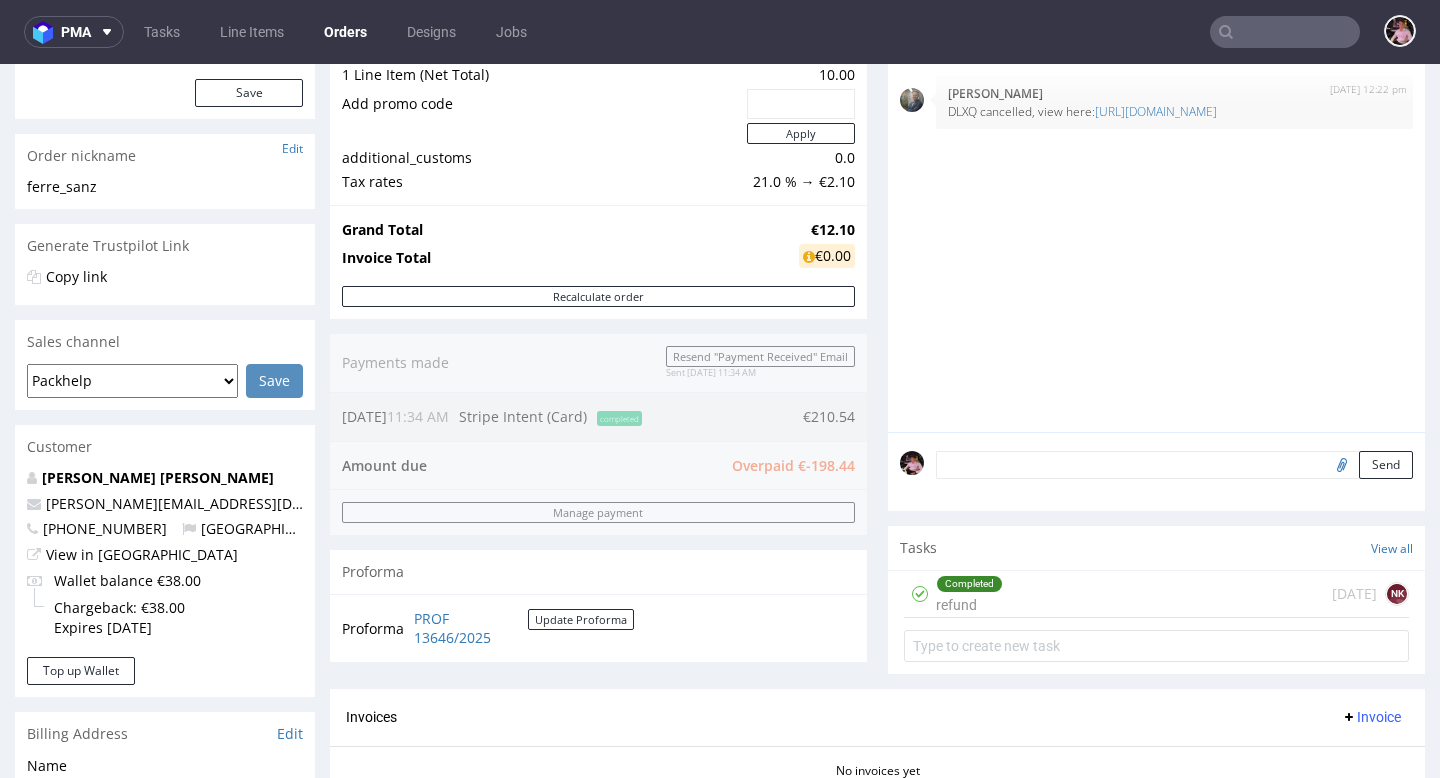 scroll, scrollTop: 0, scrollLeft: 0, axis: both 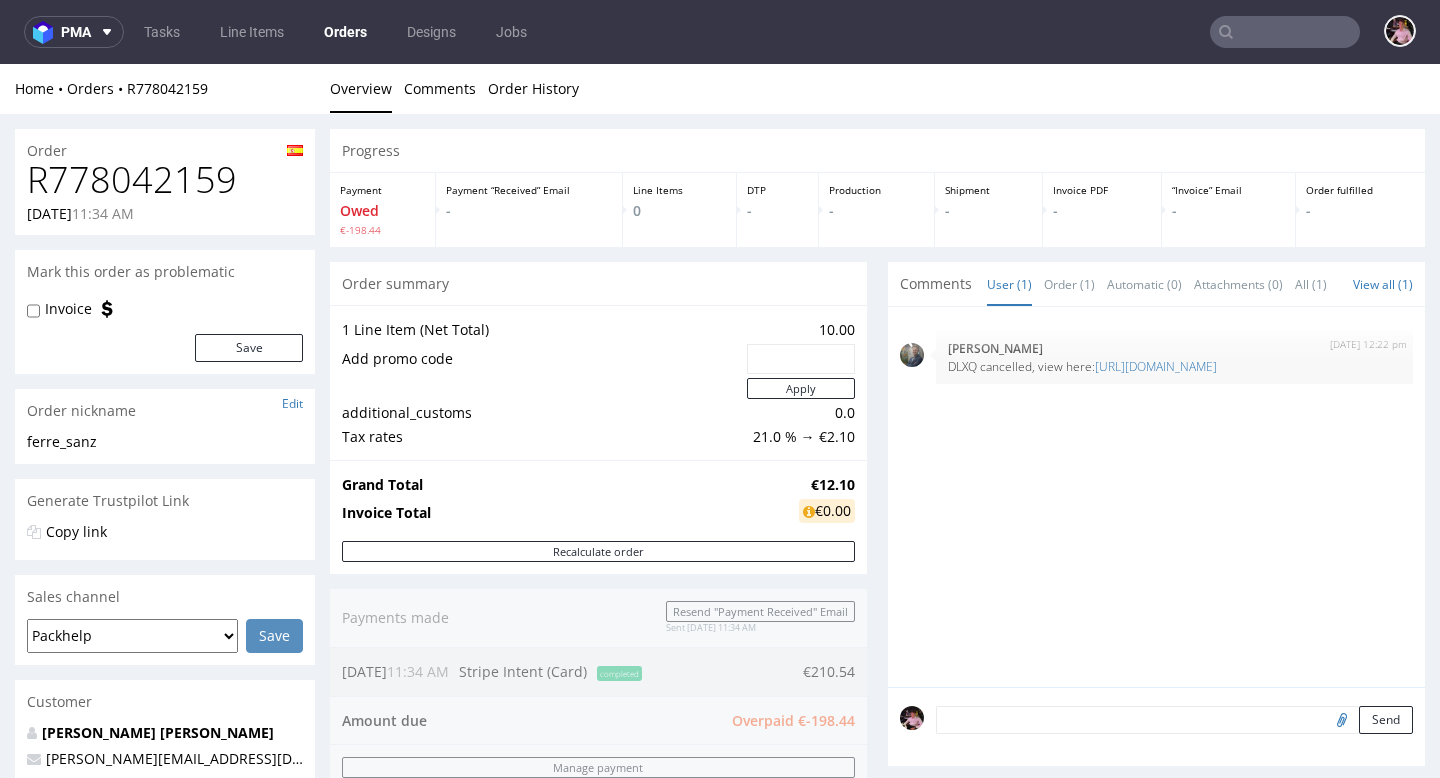 click on "R778042159" at bounding box center (165, 180) 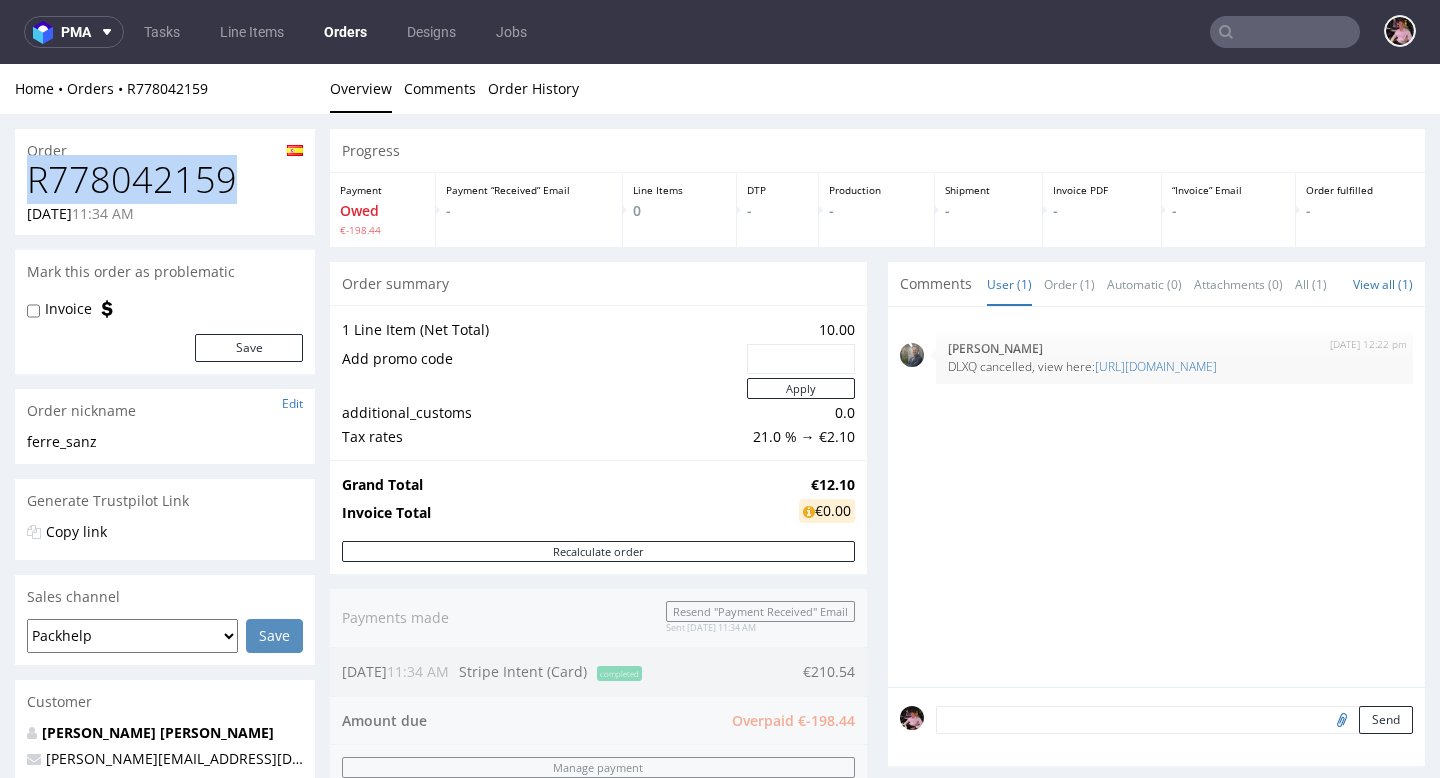 click on "R778042159" at bounding box center (165, 180) 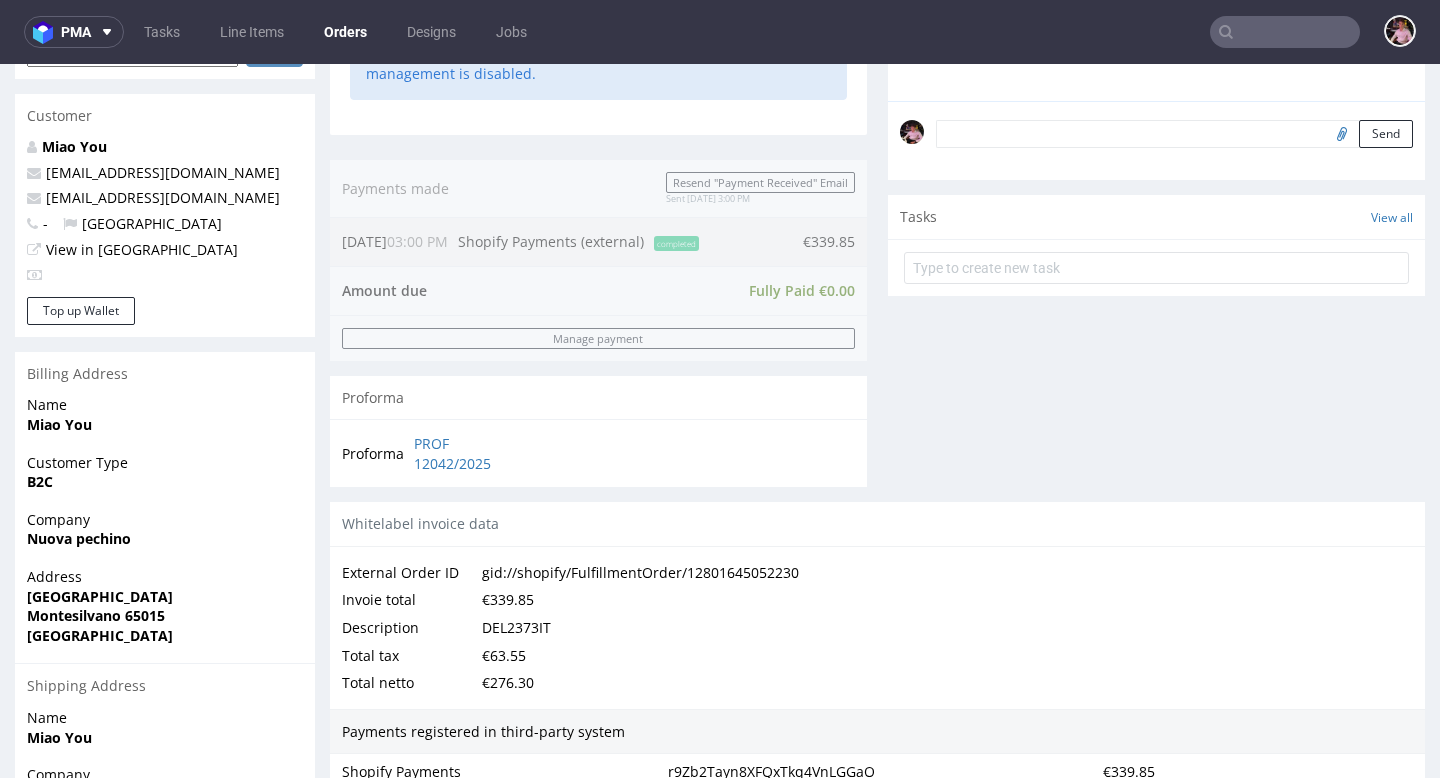 scroll, scrollTop: 635, scrollLeft: 0, axis: vertical 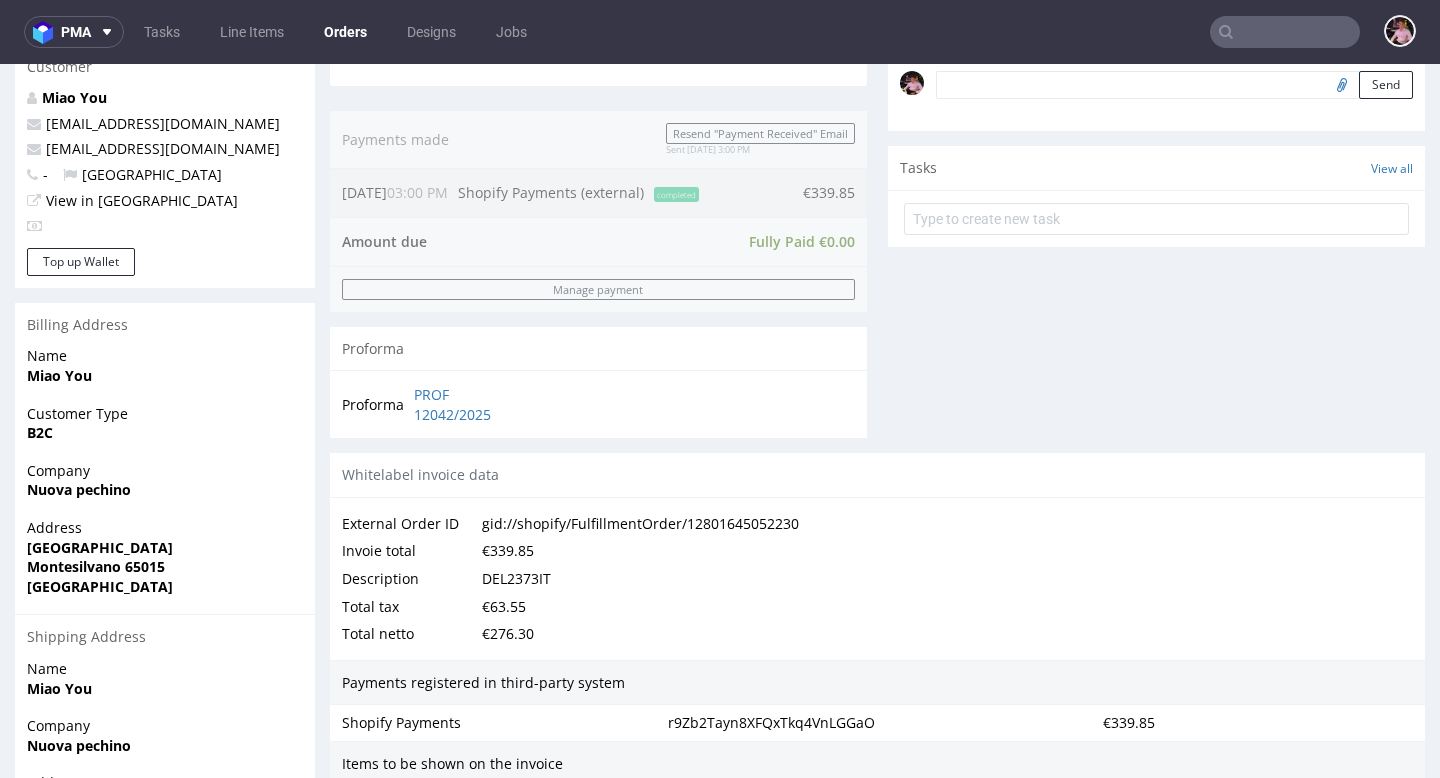 click on "DEL2373IT" at bounding box center (516, 579) 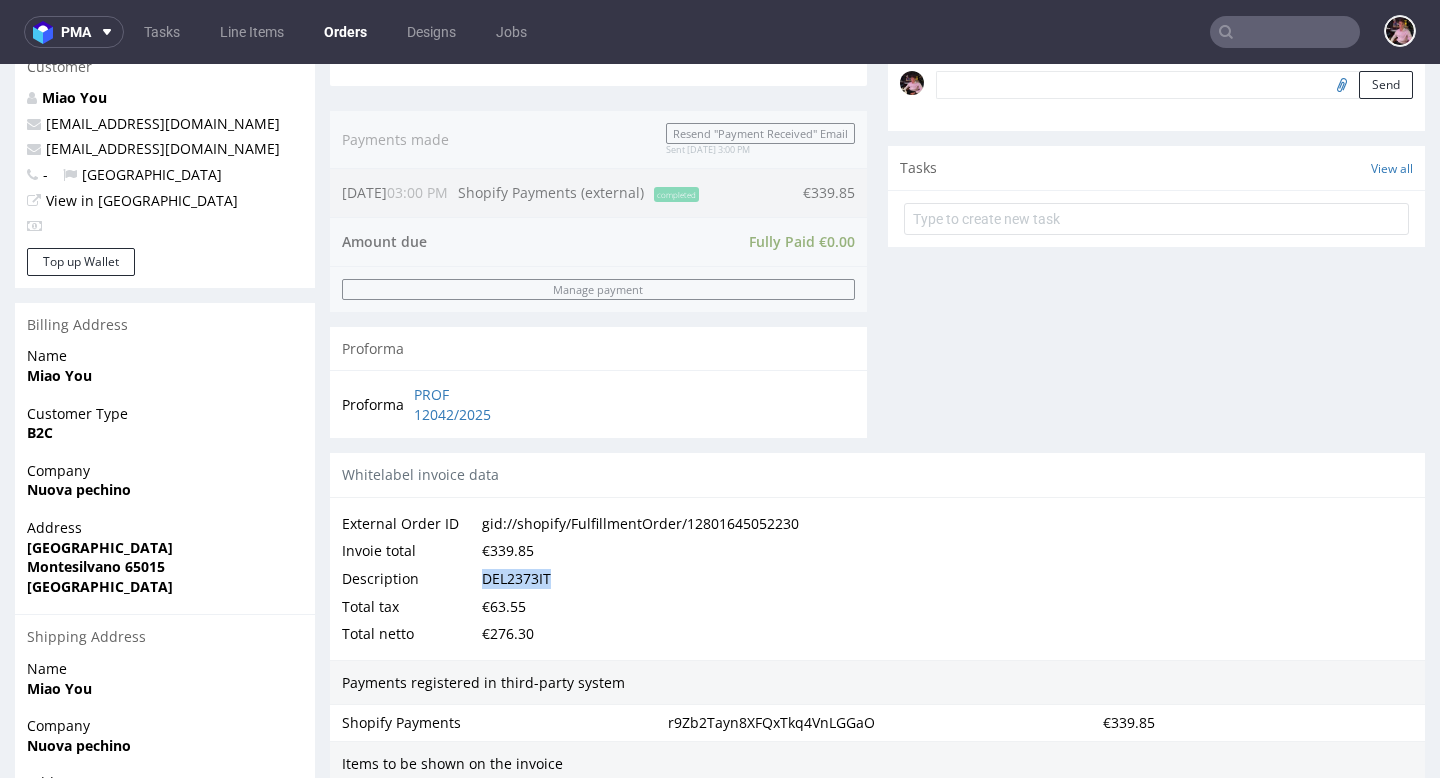 click on "DEL2373IT" at bounding box center (516, 579) 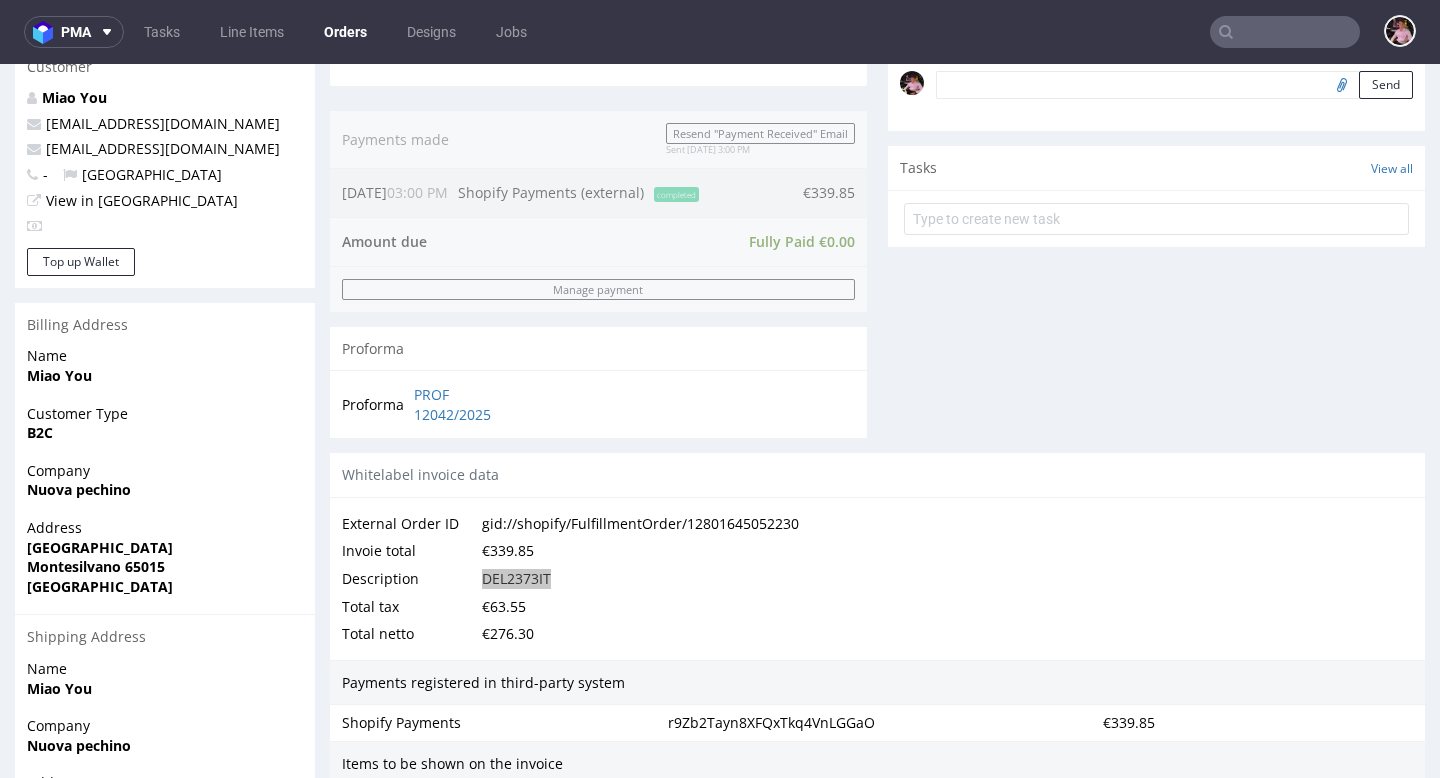 click at bounding box center [1285, 32] 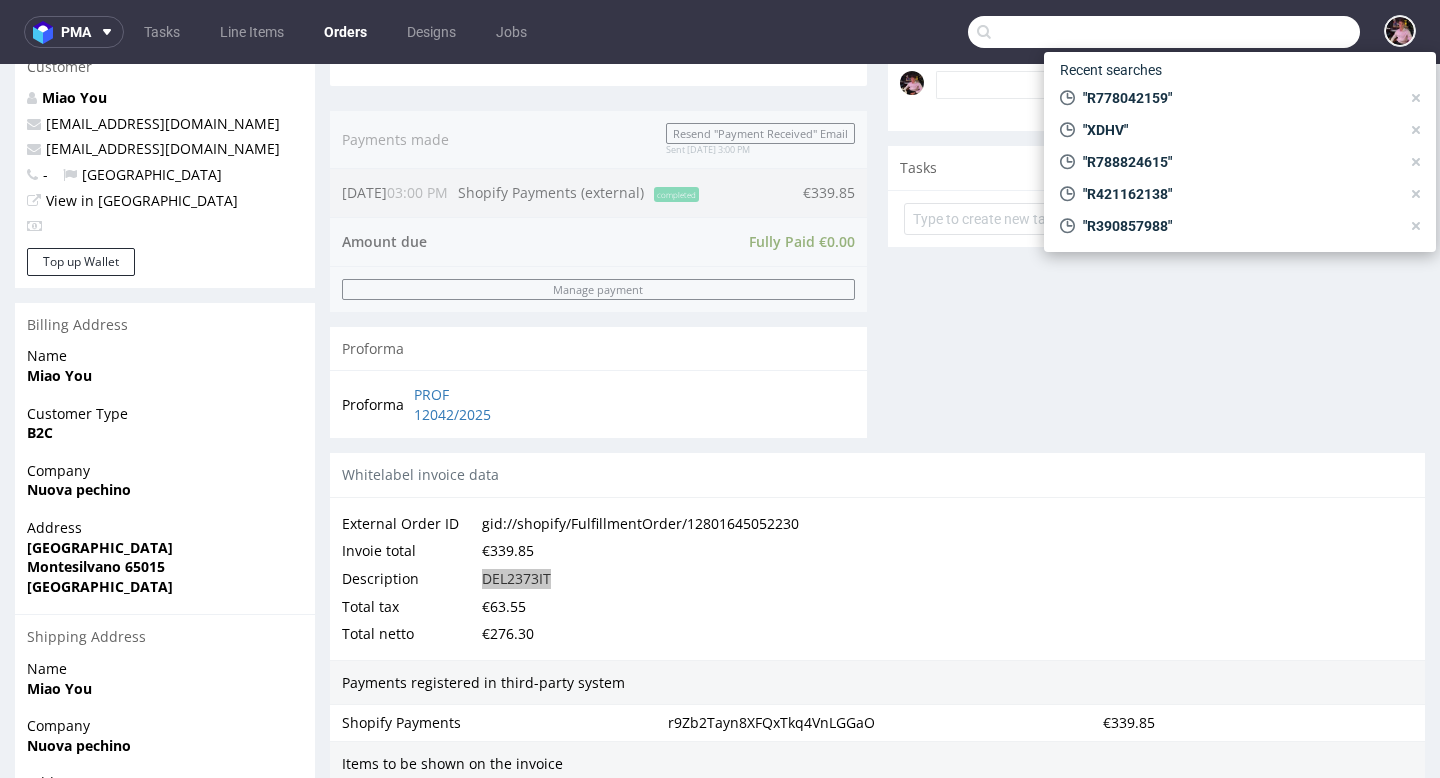 paste on "R778042159" 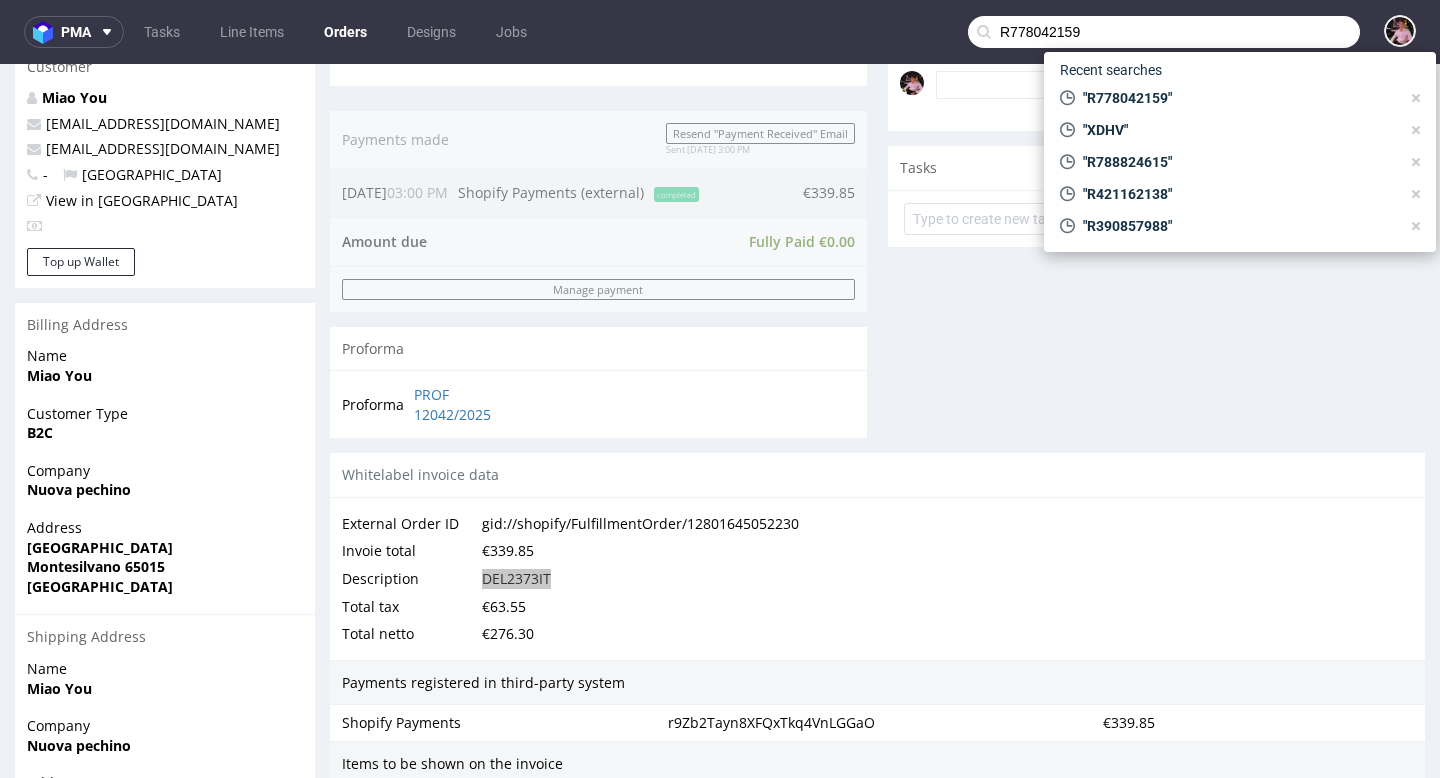 type on "R778042159" 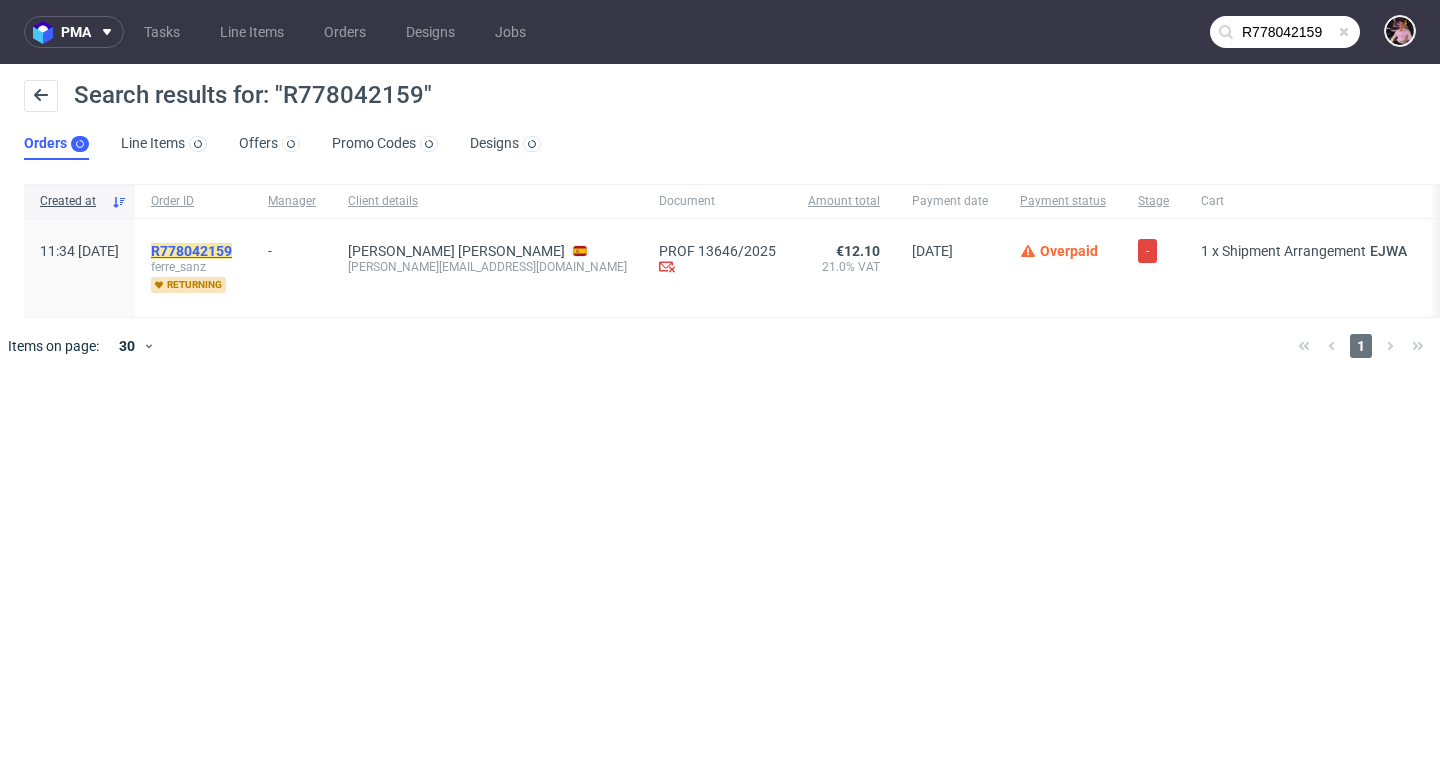 click on "R778042159" 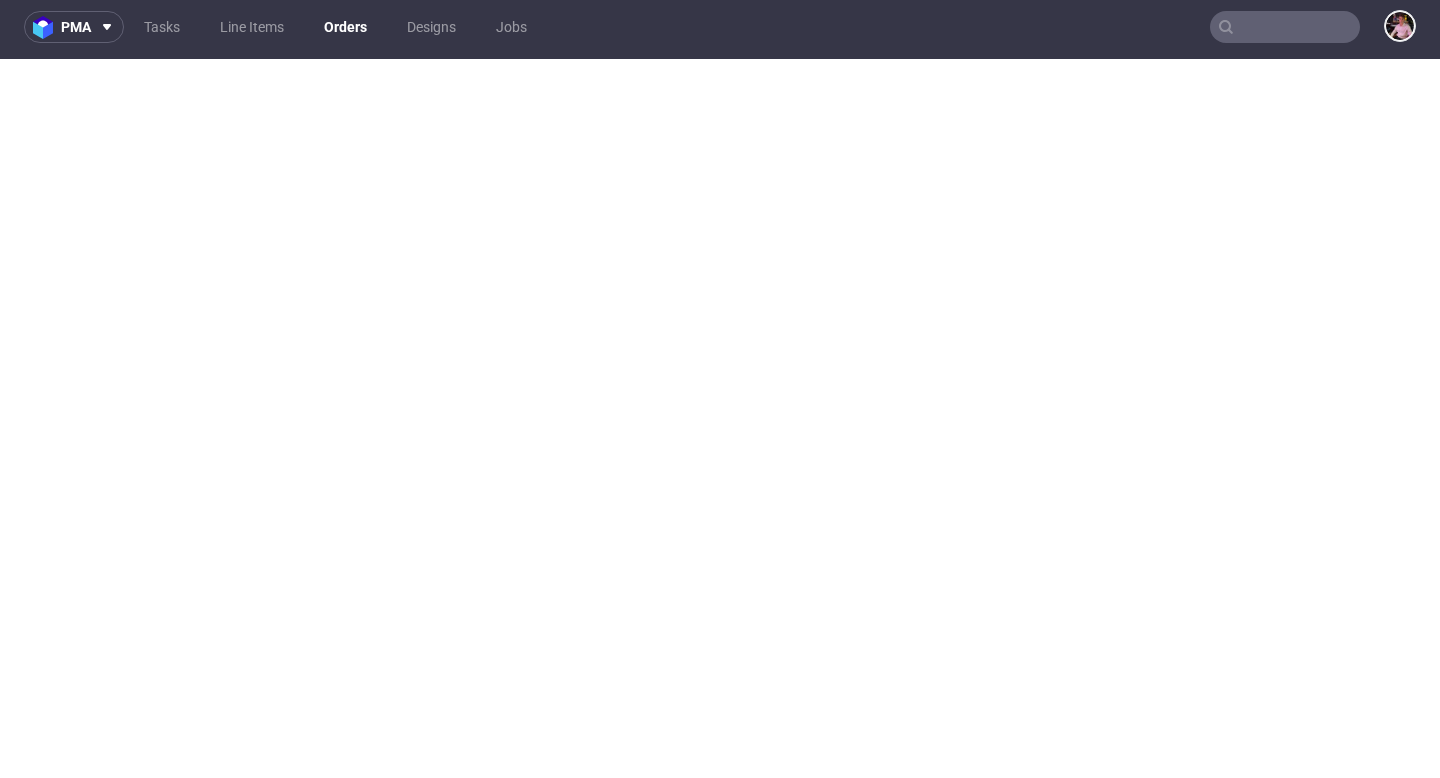 scroll, scrollTop: 5, scrollLeft: 0, axis: vertical 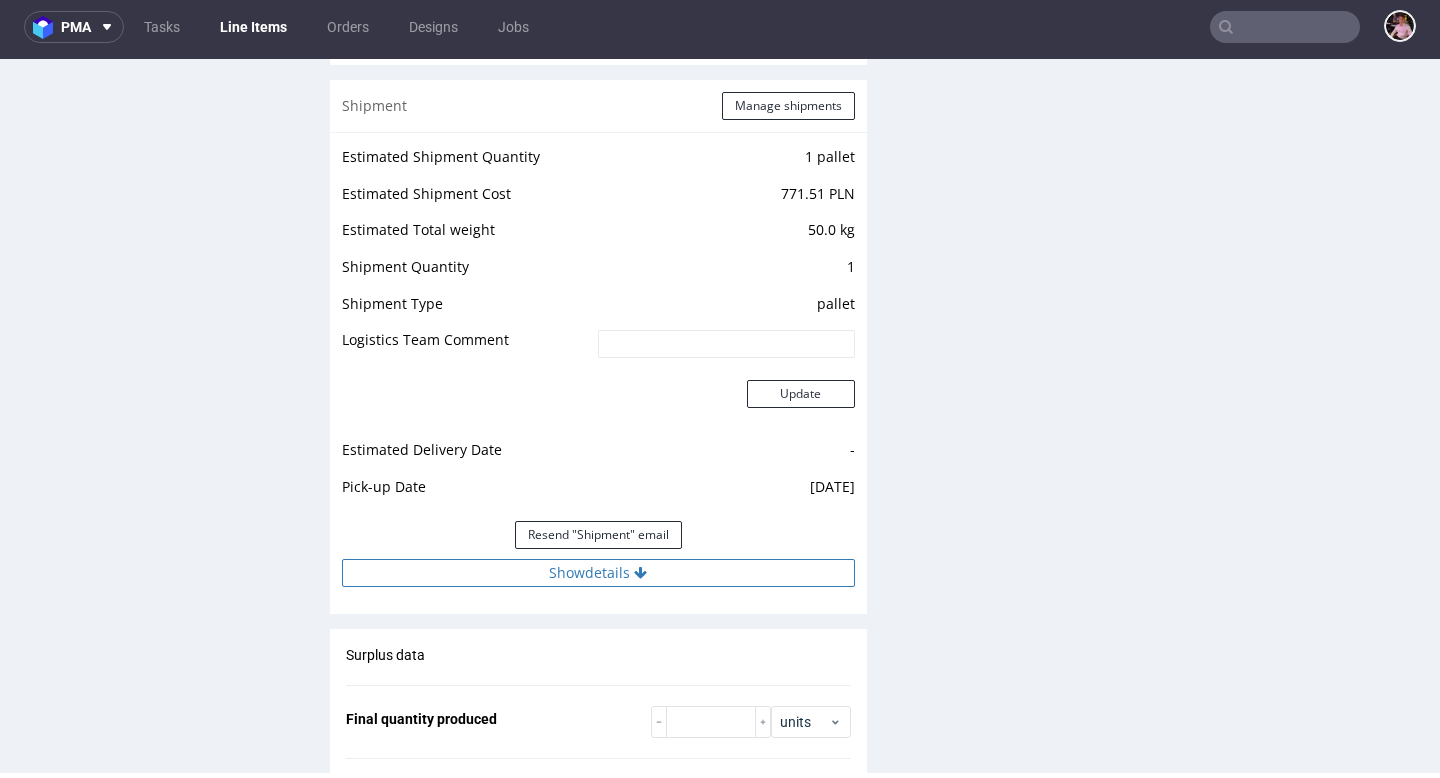 click on "Show  details" at bounding box center (598, 573) 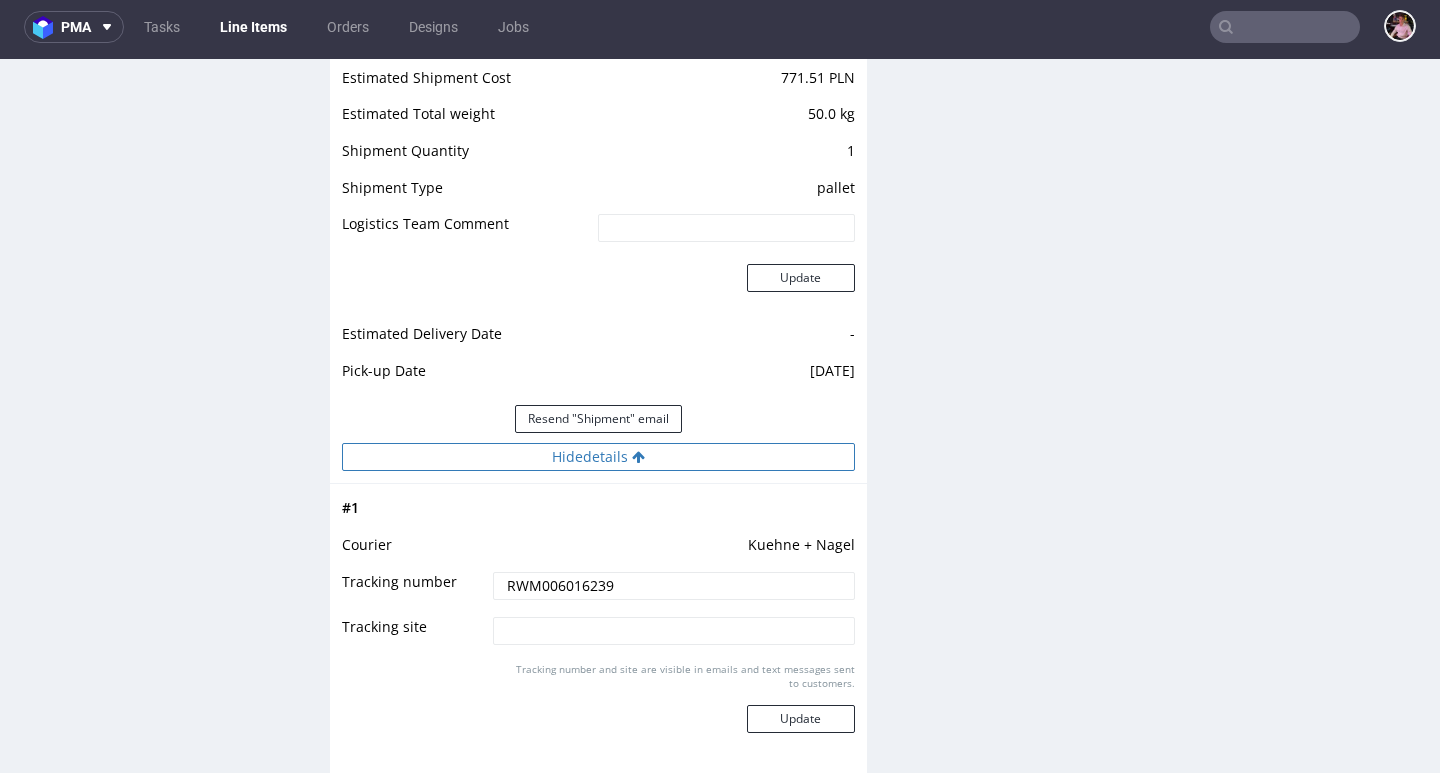 scroll, scrollTop: 2093, scrollLeft: 0, axis: vertical 